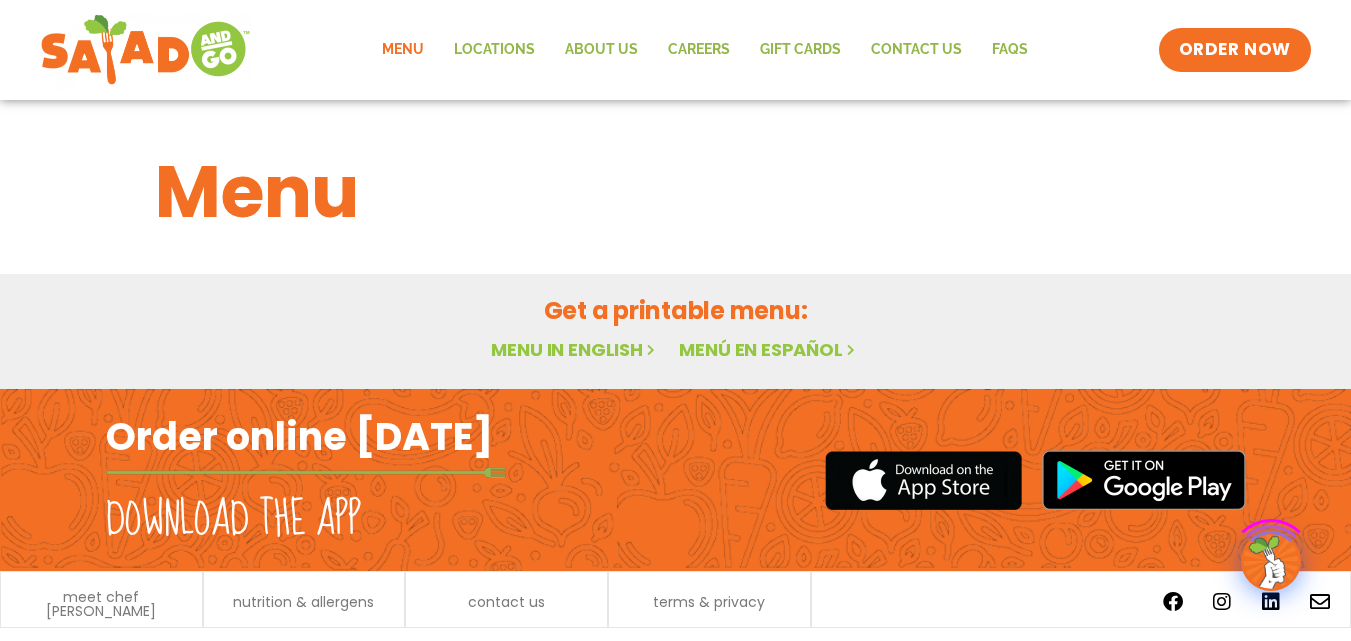 scroll, scrollTop: 0, scrollLeft: 0, axis: both 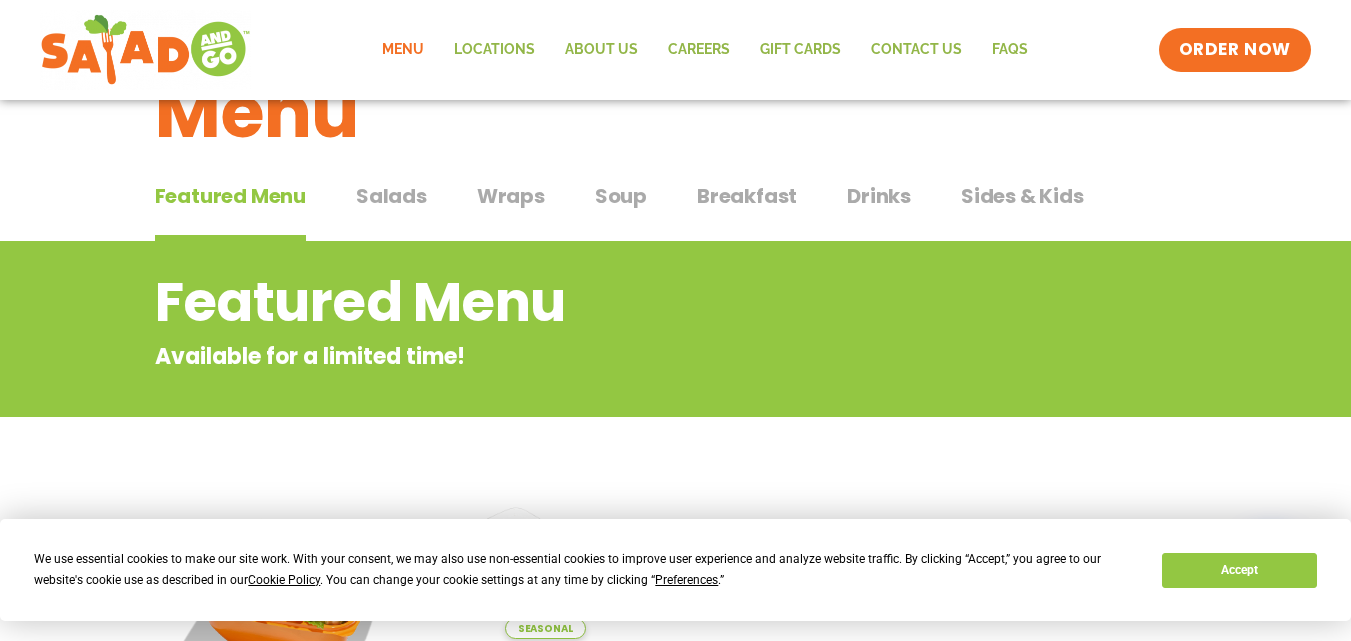 click on "Salads" at bounding box center (391, 196) 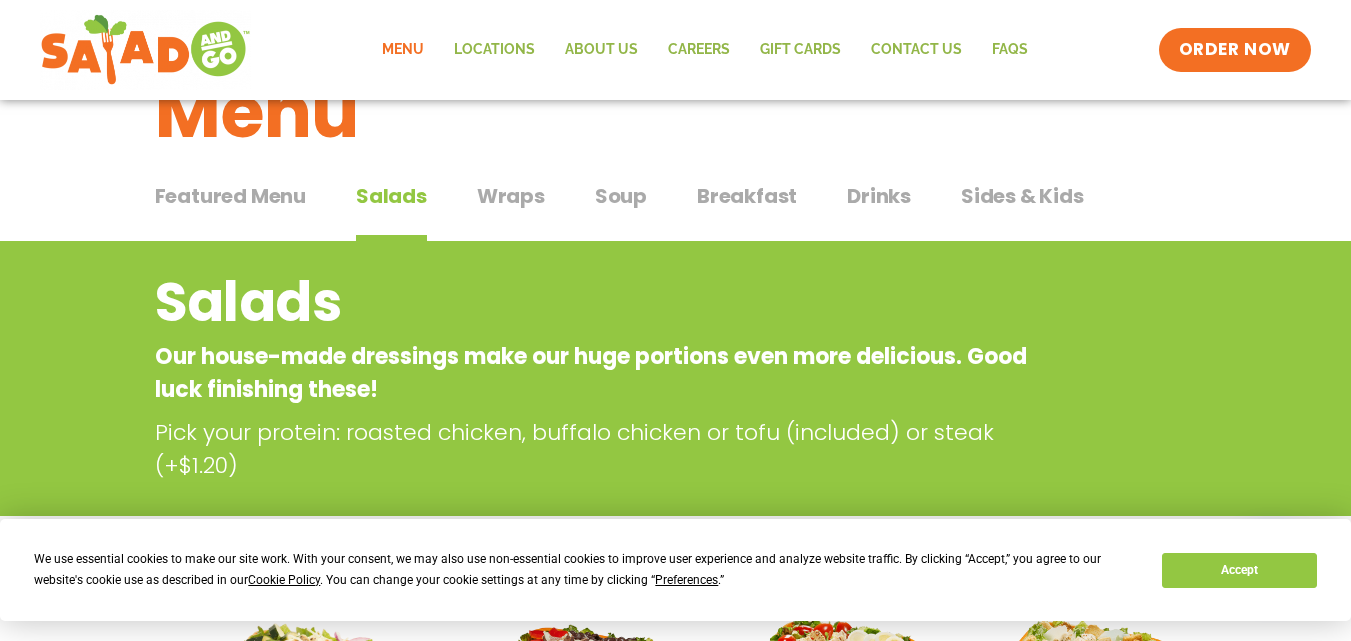 type 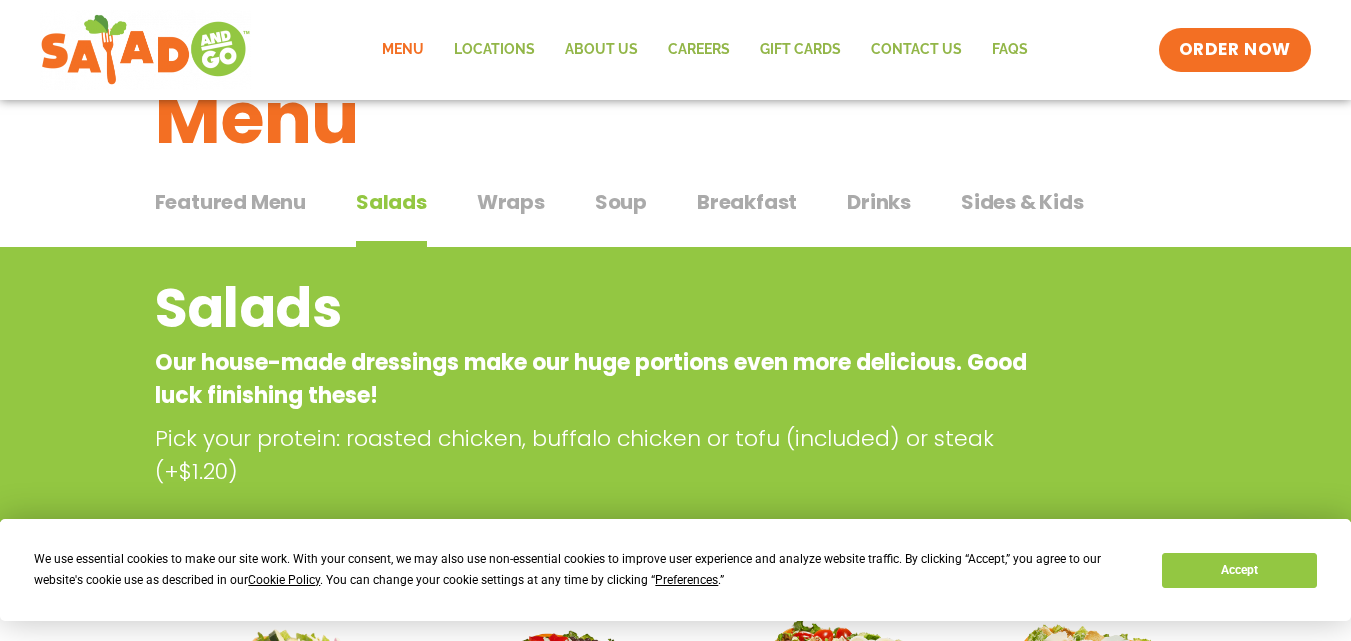 scroll, scrollTop: 0, scrollLeft: 0, axis: both 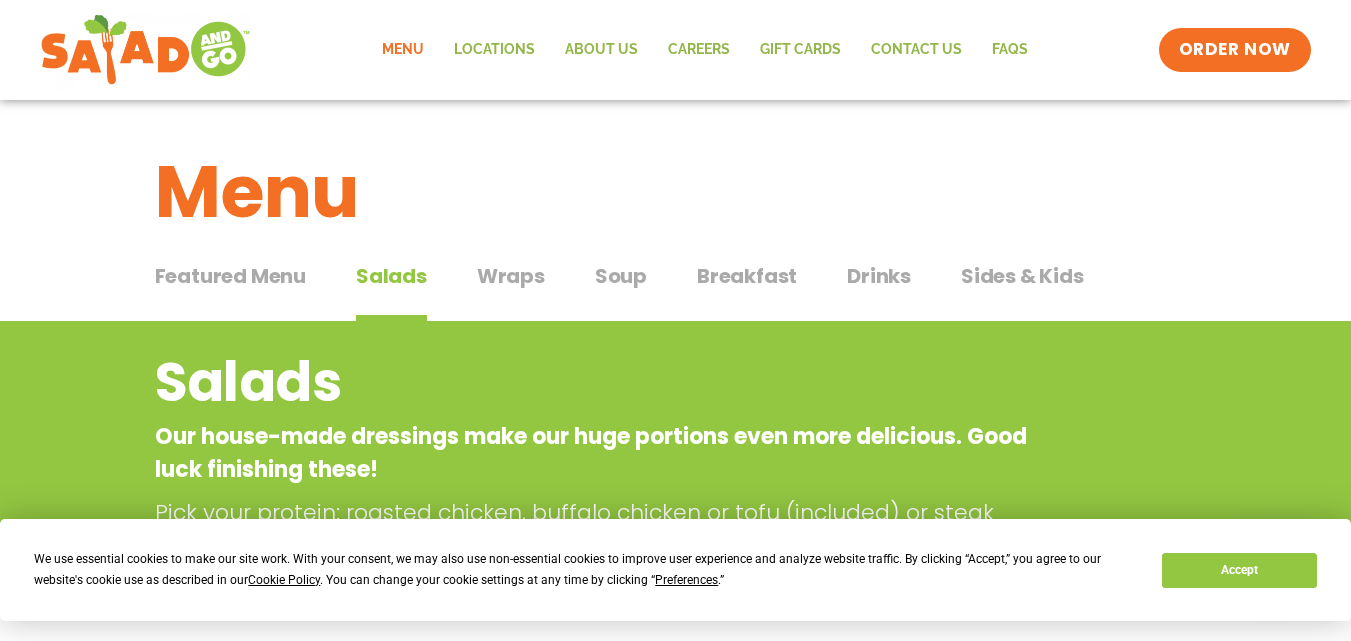 click on "Soup" at bounding box center (621, 276) 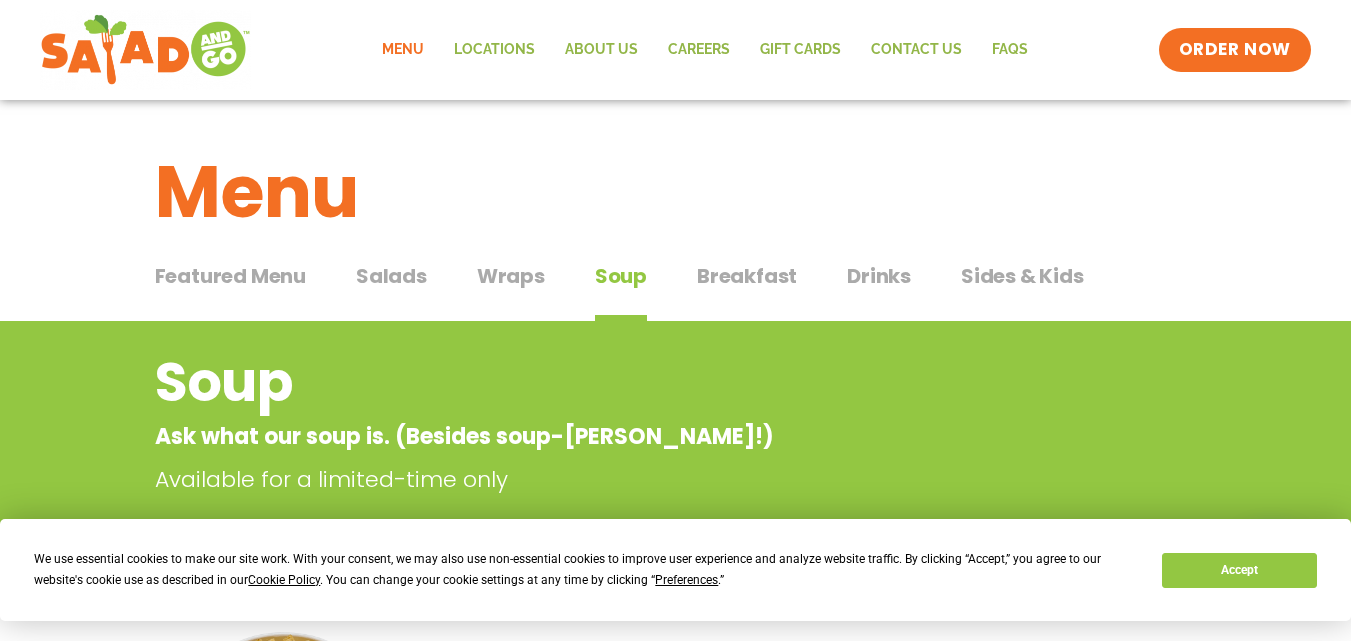 type 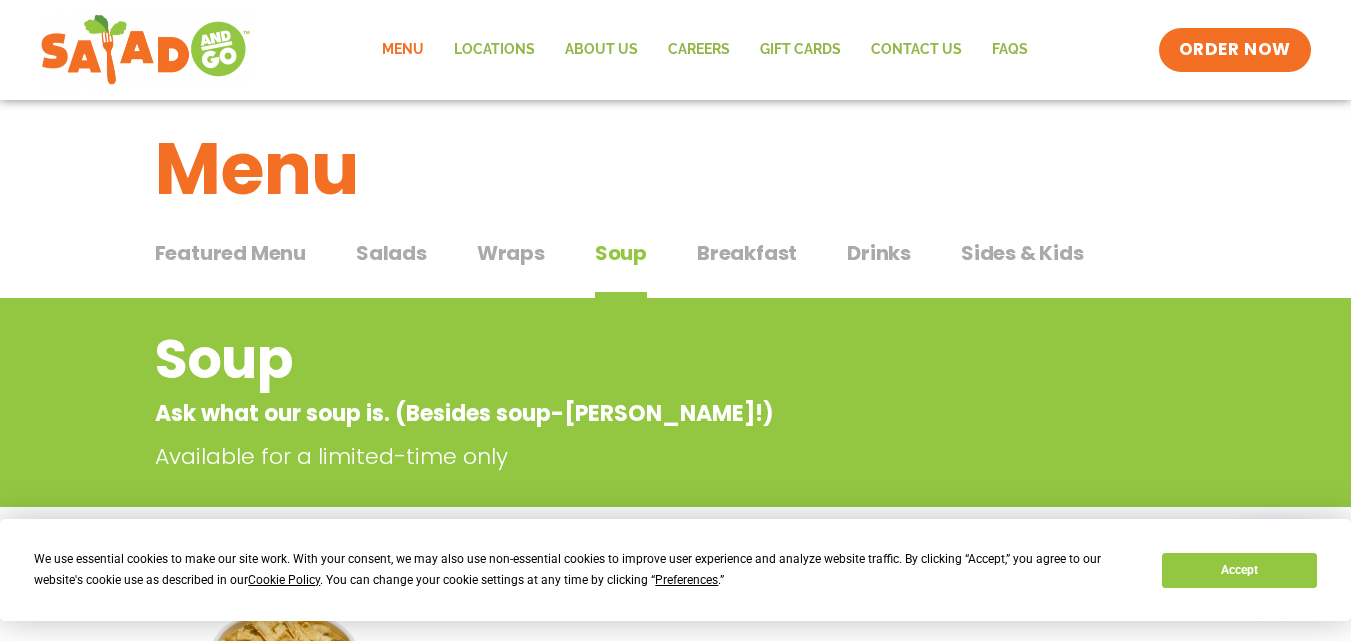 scroll, scrollTop: 0, scrollLeft: 0, axis: both 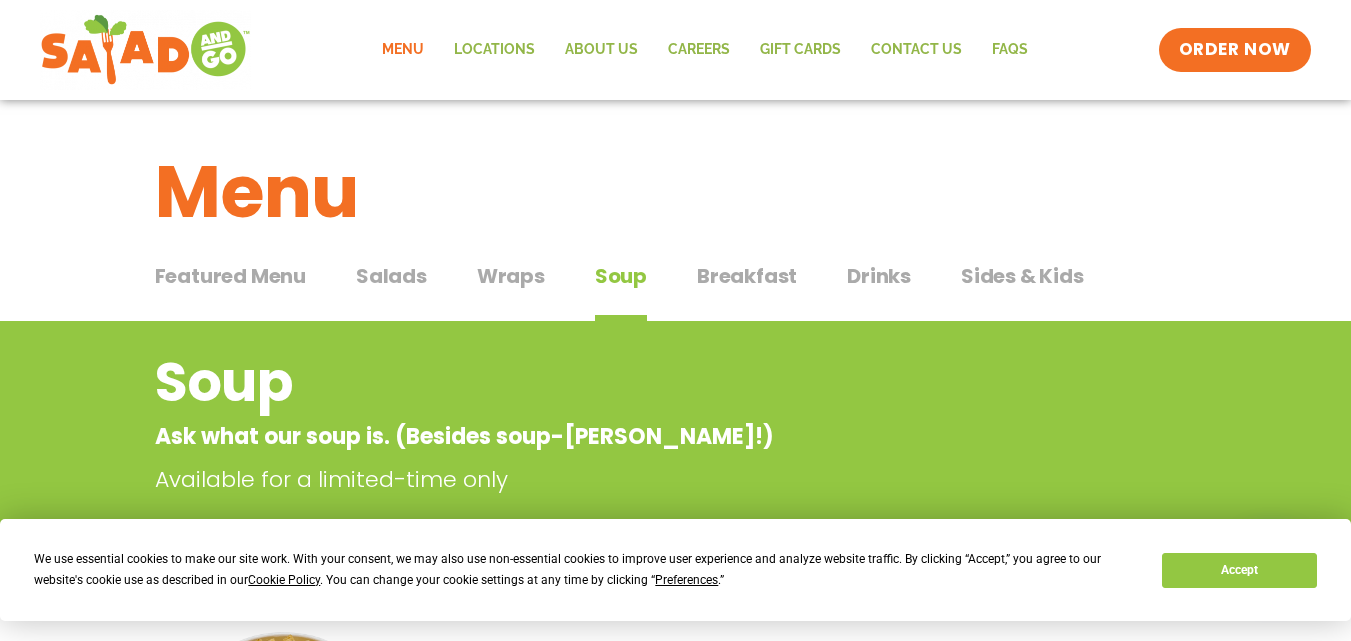 click on "Wraps" at bounding box center (511, 276) 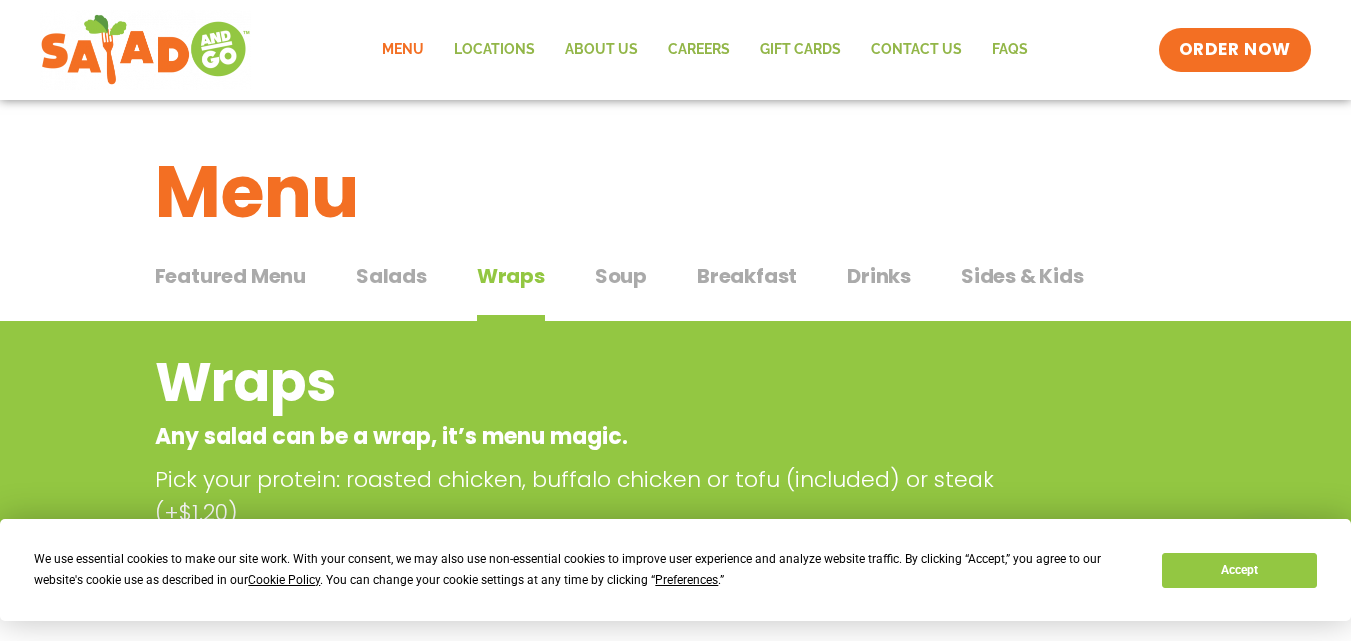 type 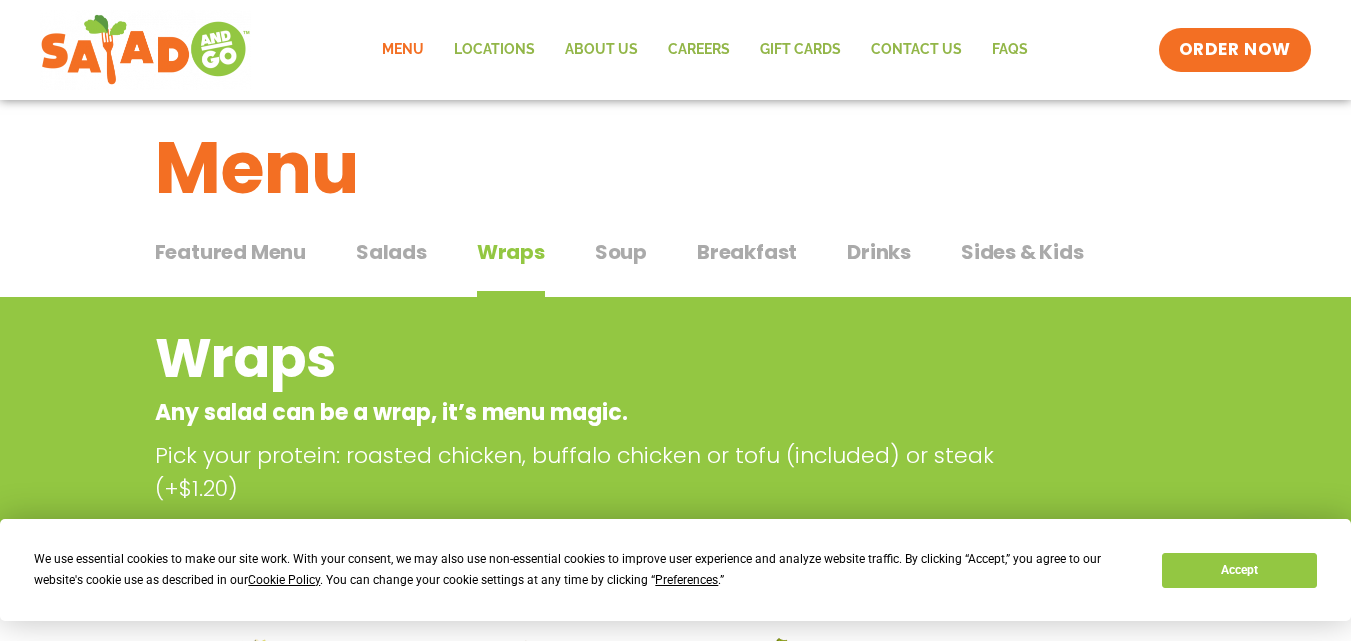 scroll, scrollTop: 0, scrollLeft: 0, axis: both 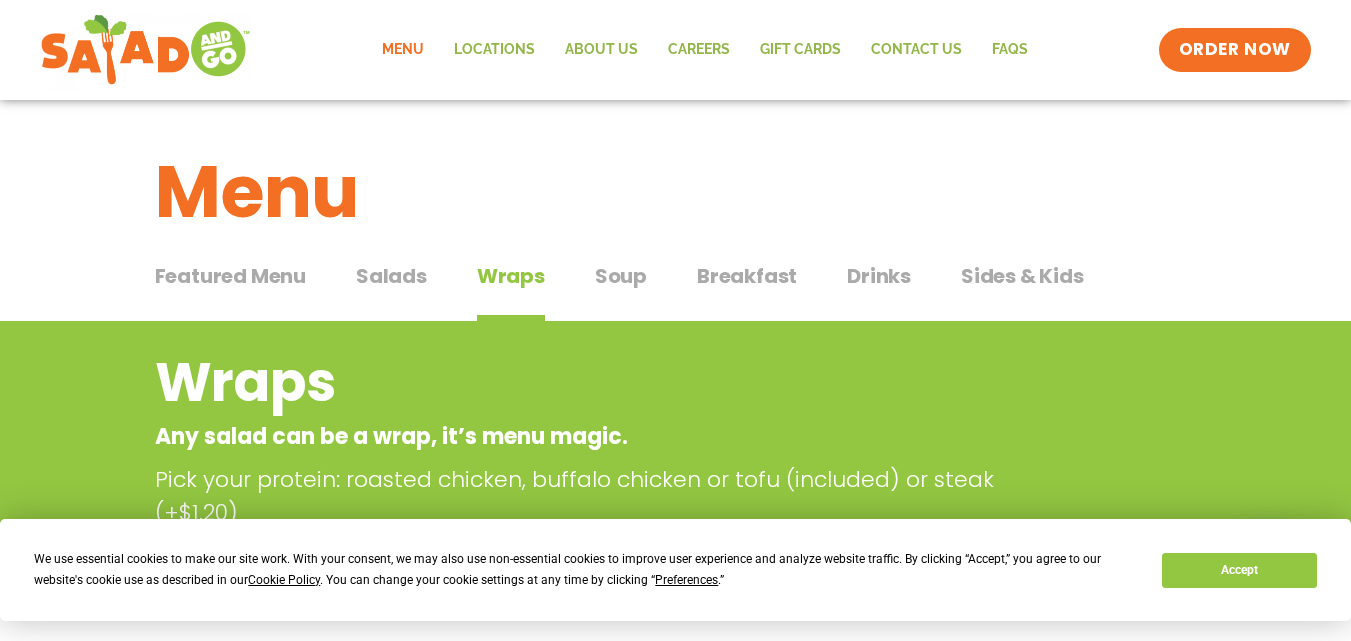 click on "Salads" at bounding box center (391, 276) 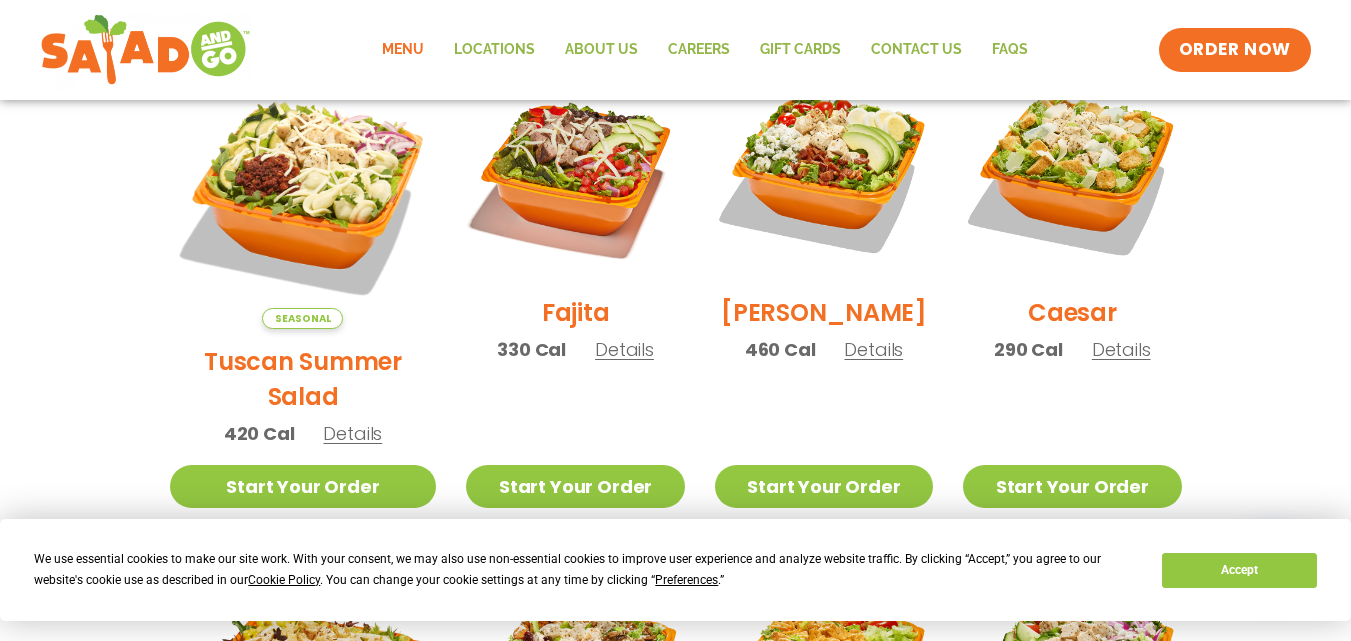 scroll, scrollTop: 600, scrollLeft: 0, axis: vertical 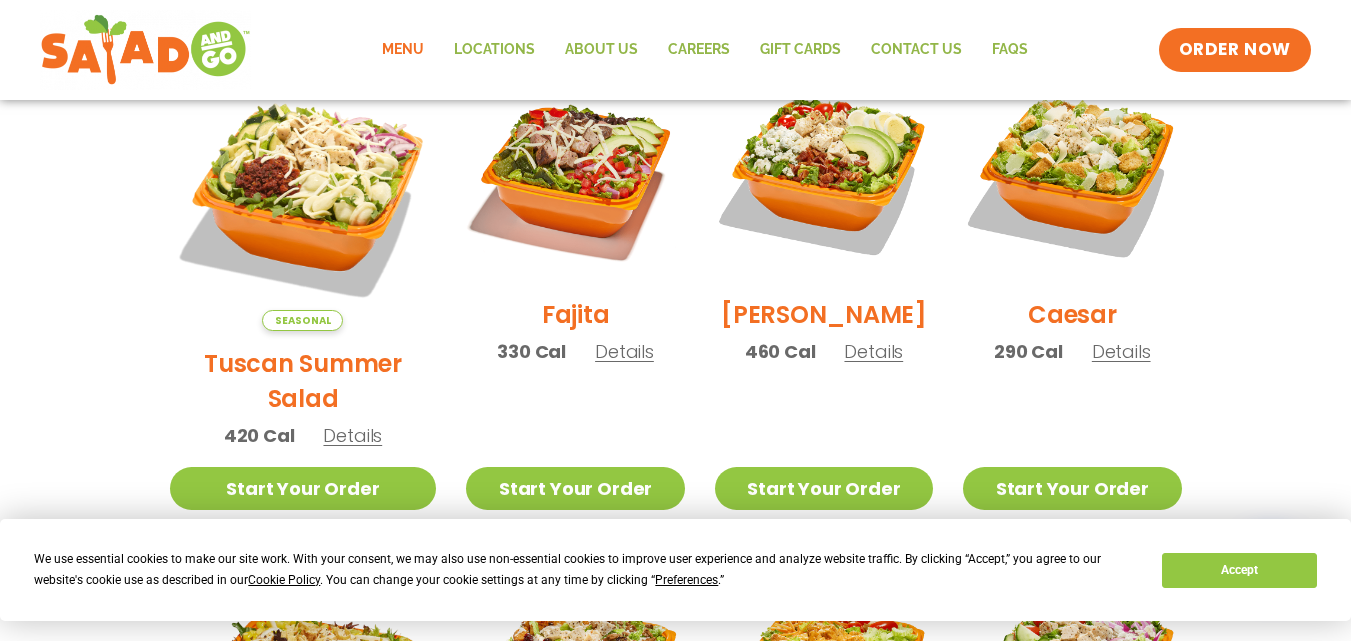 click on "Details" at bounding box center [624, 351] 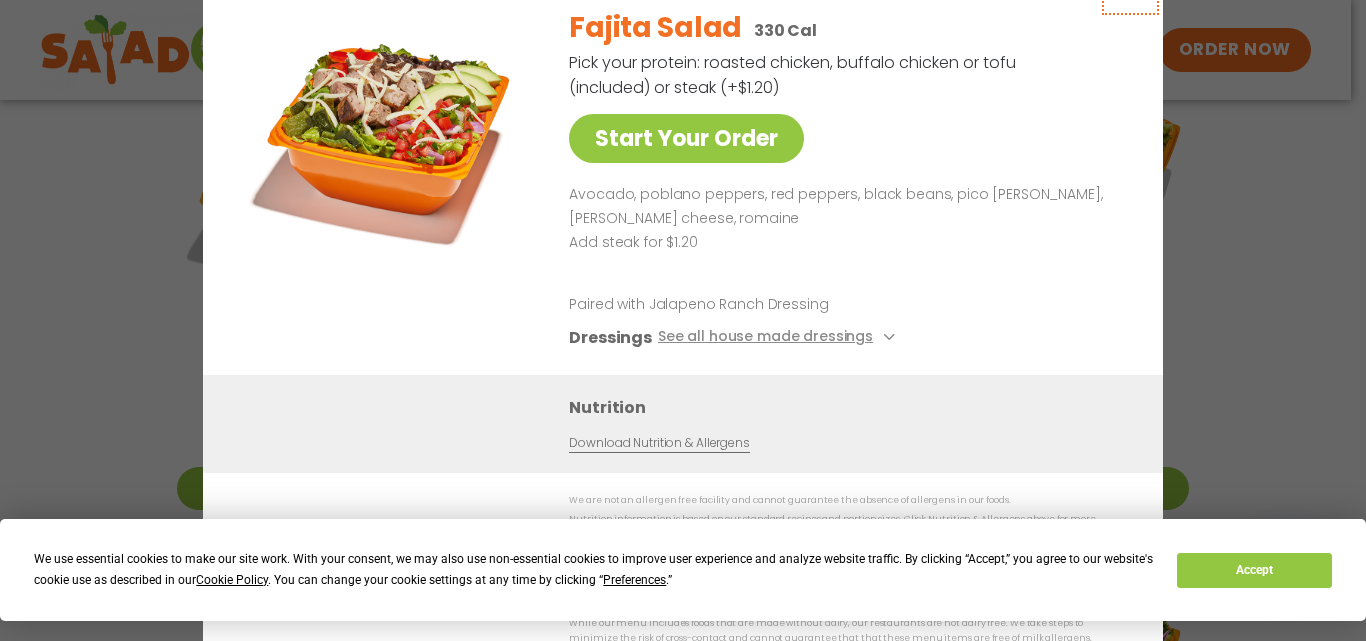 click at bounding box center (1130, -15) 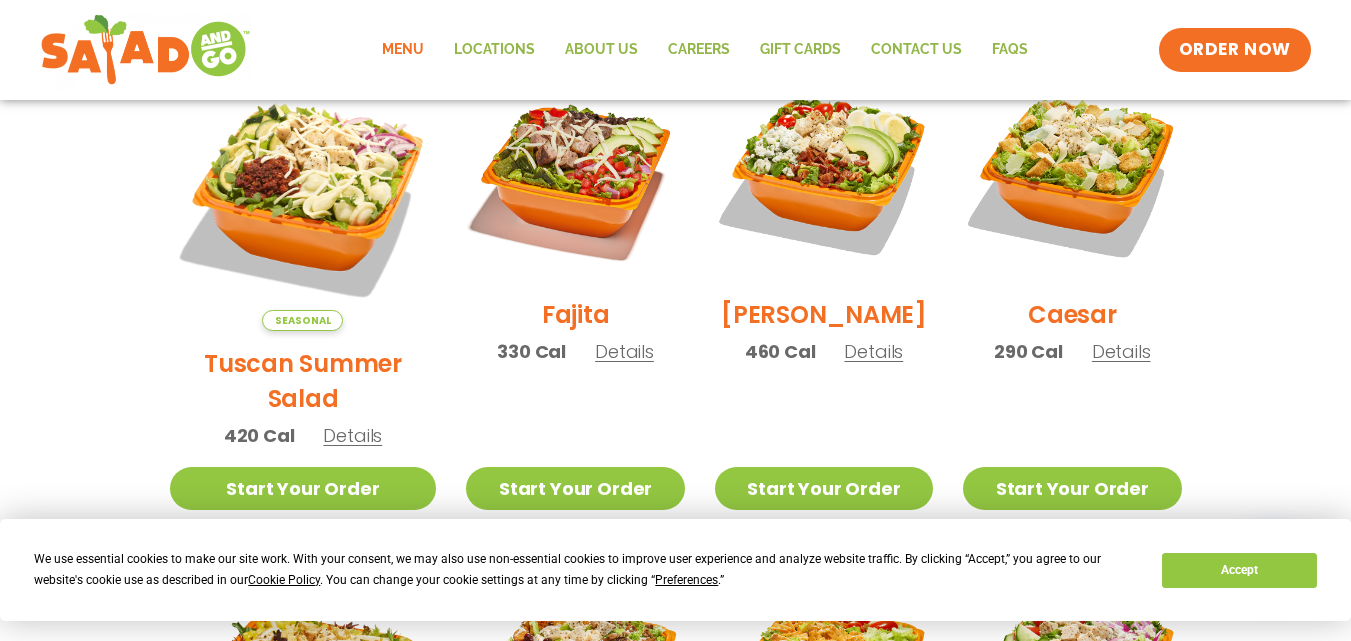 click on "Details" at bounding box center [873, 351] 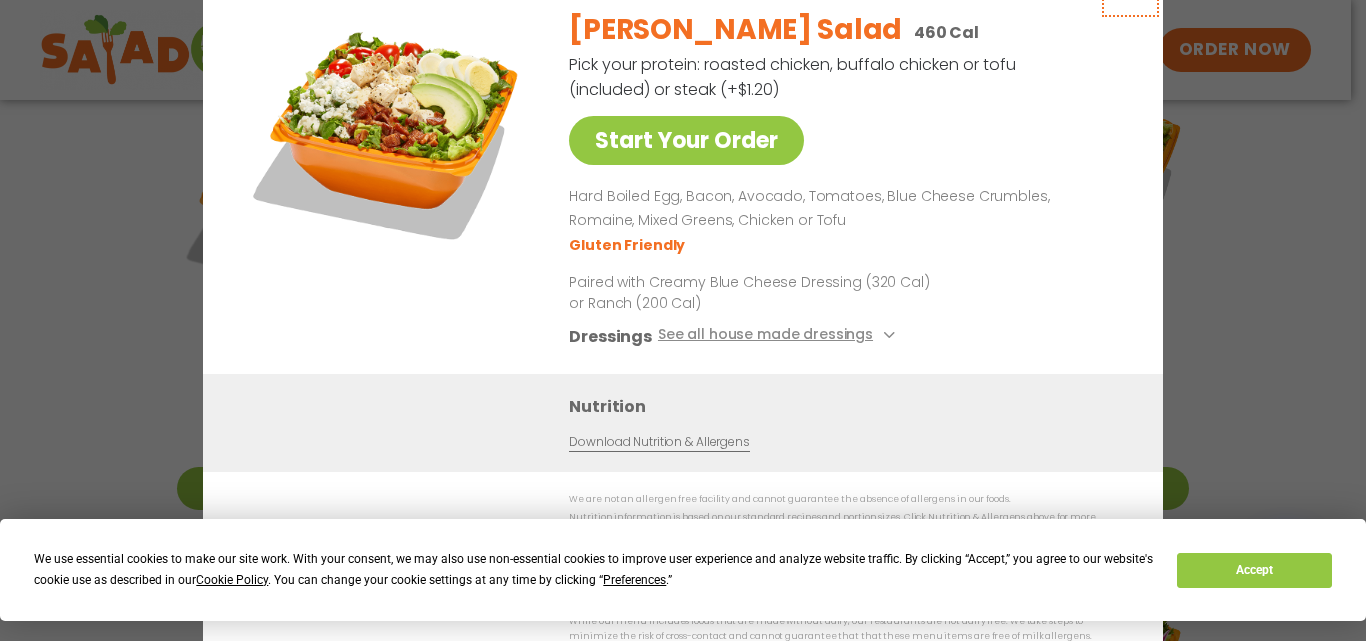 click at bounding box center (1130, -13) 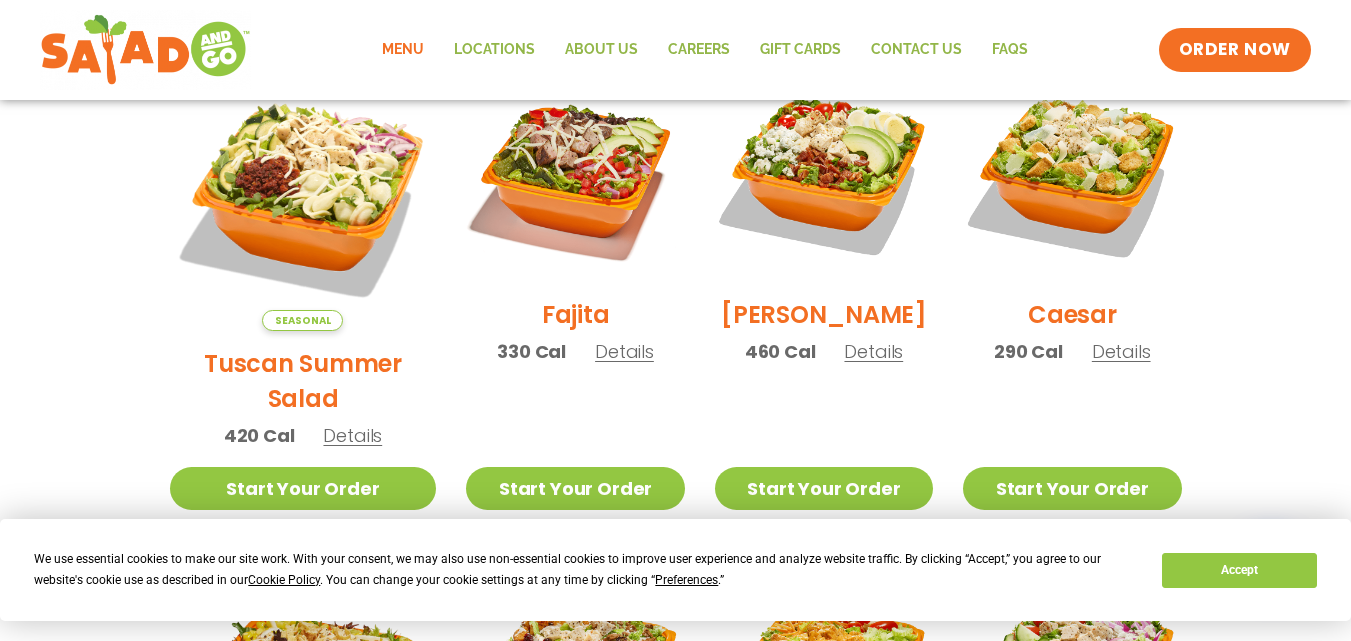 click on "Details" at bounding box center (1121, 351) 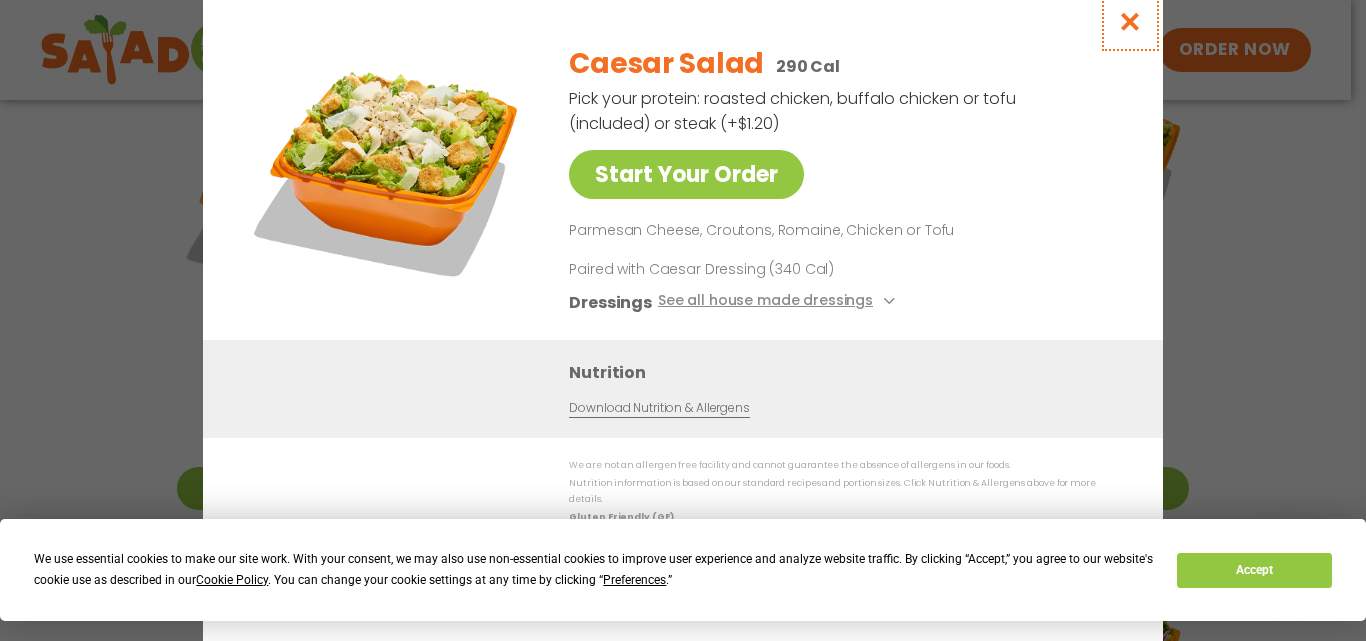 click at bounding box center (1130, 21) 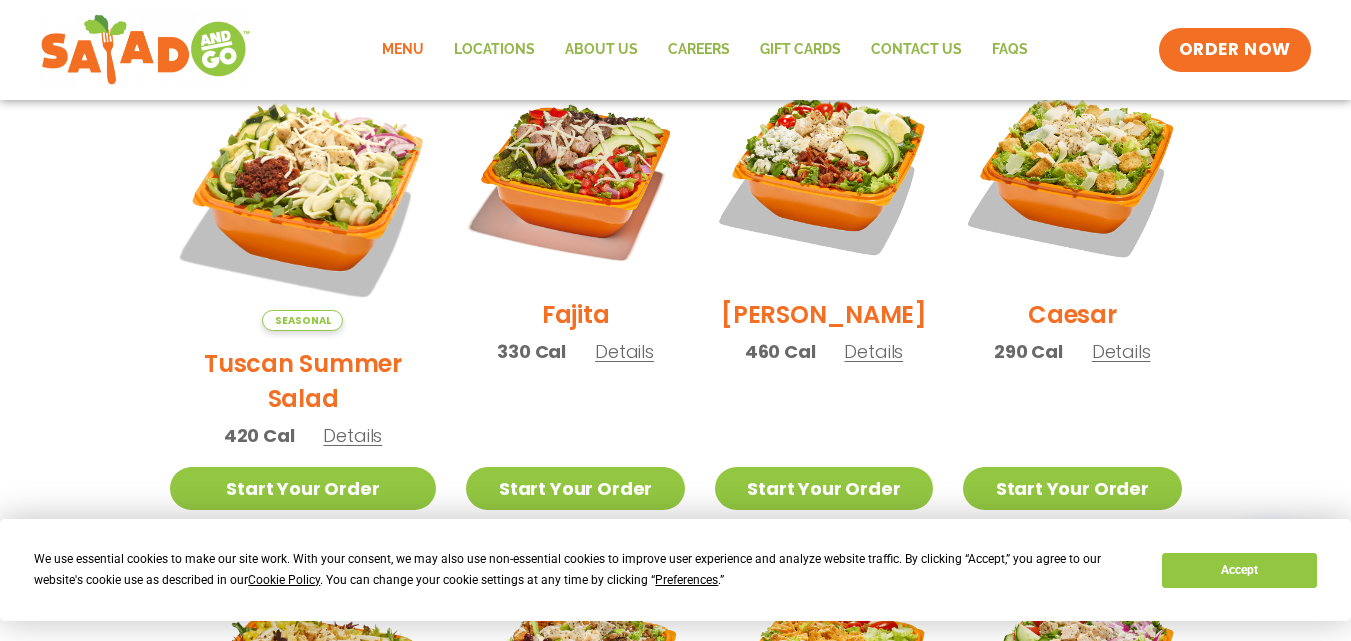 click on "Details" at bounding box center (1121, 351) 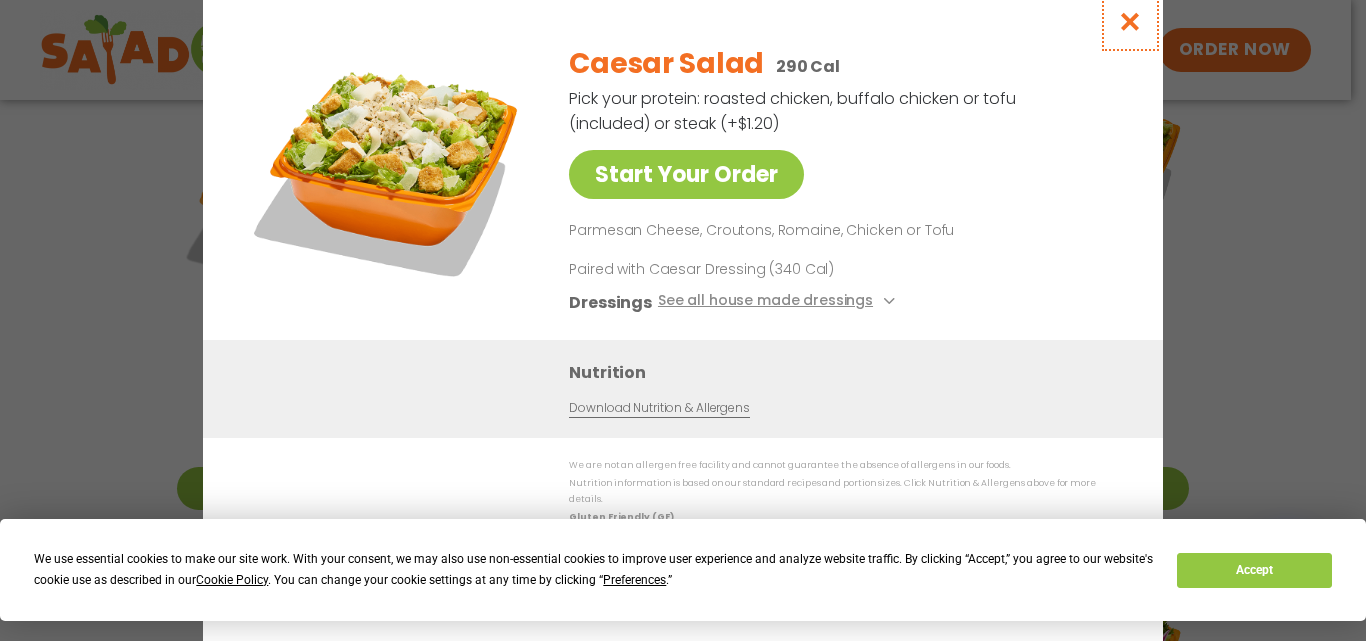 click at bounding box center (1130, 21) 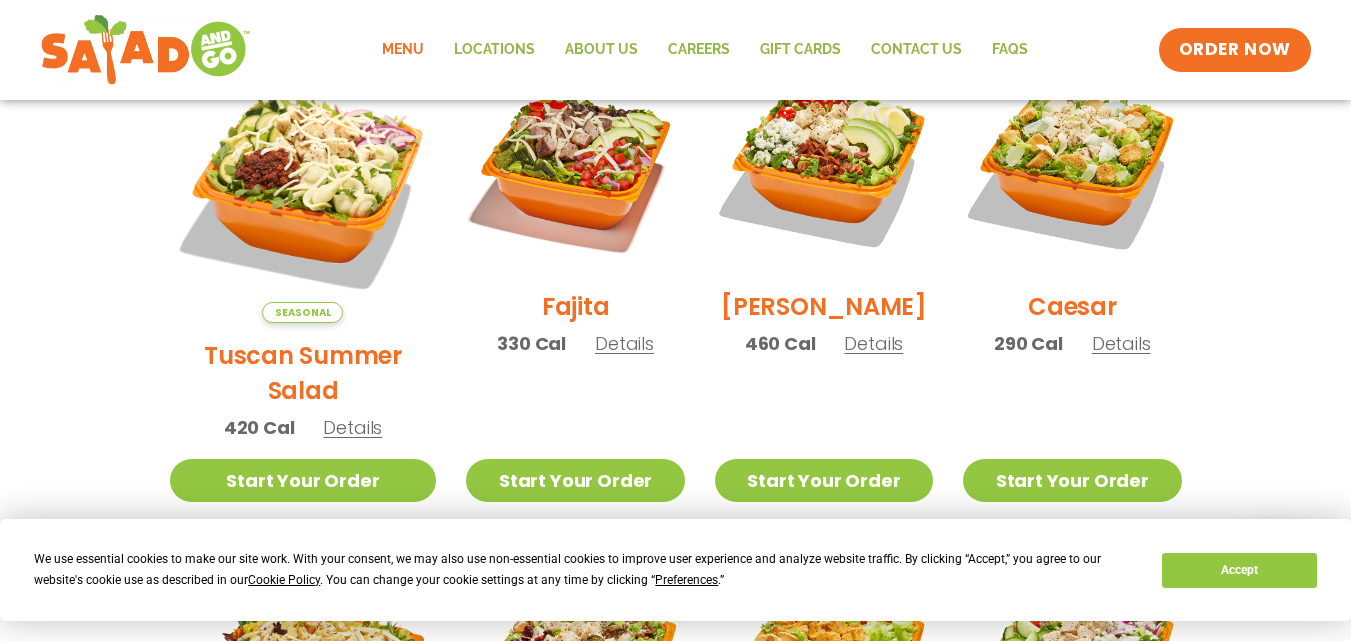 scroll, scrollTop: 600, scrollLeft: 0, axis: vertical 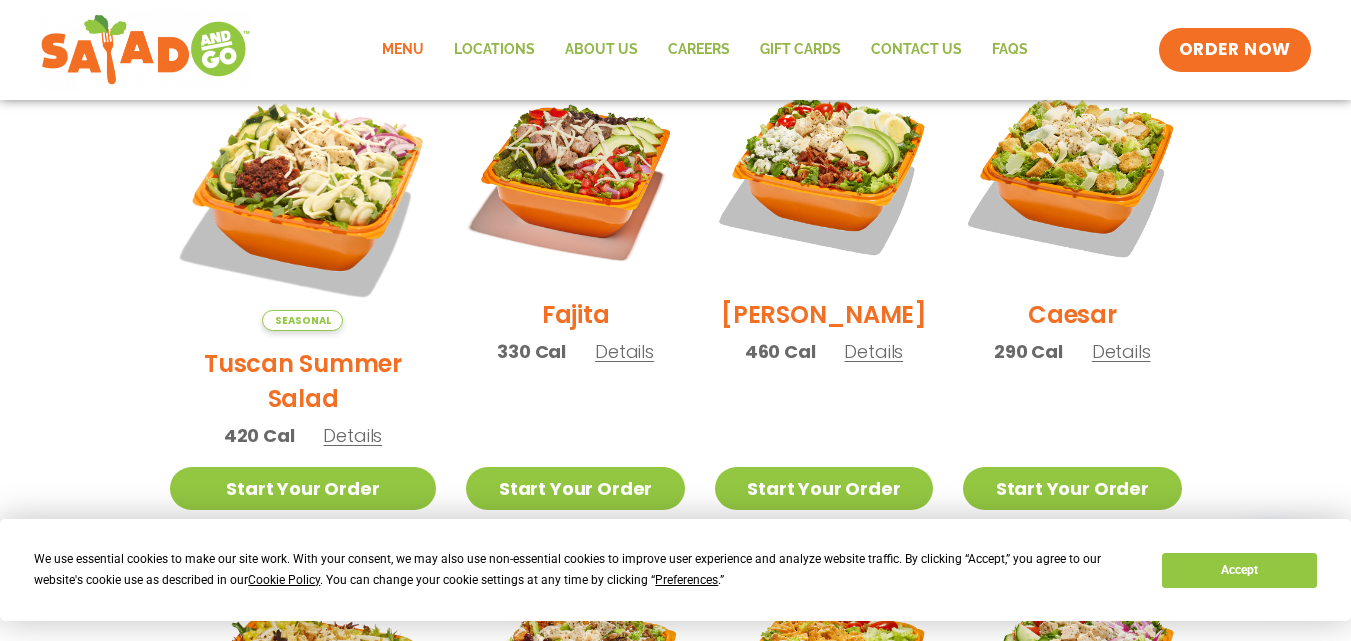 click on "Details" at bounding box center [352, 435] 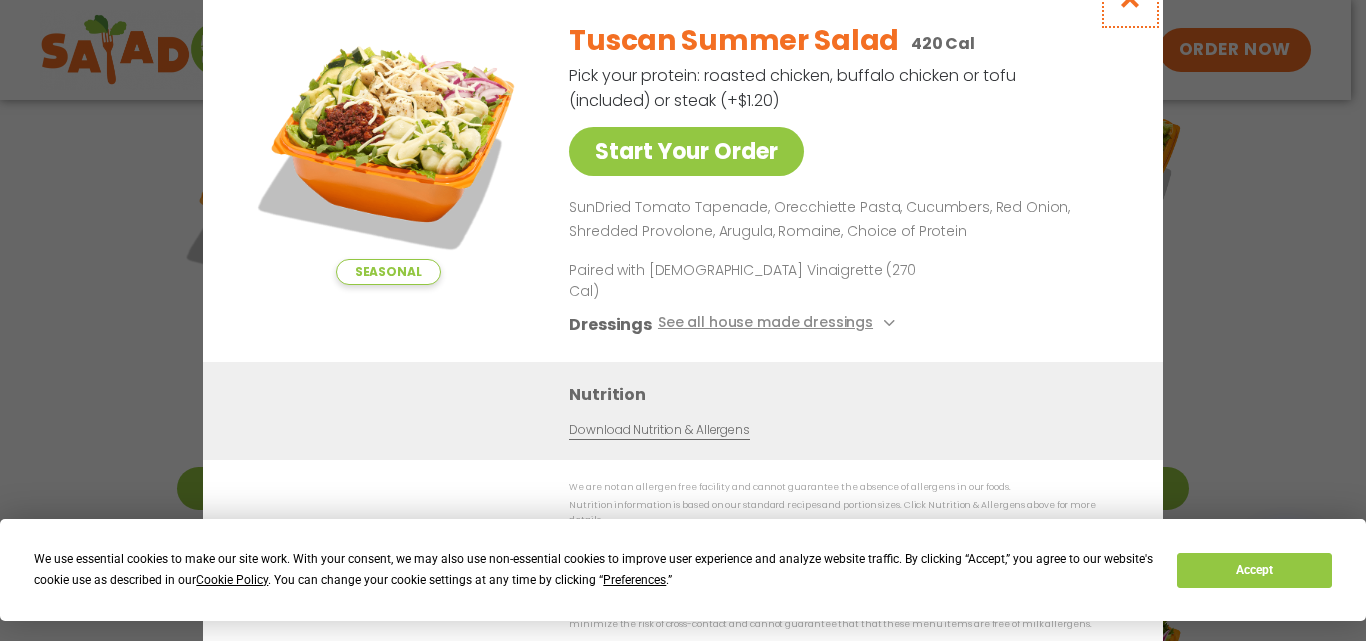 click at bounding box center [1130, -2] 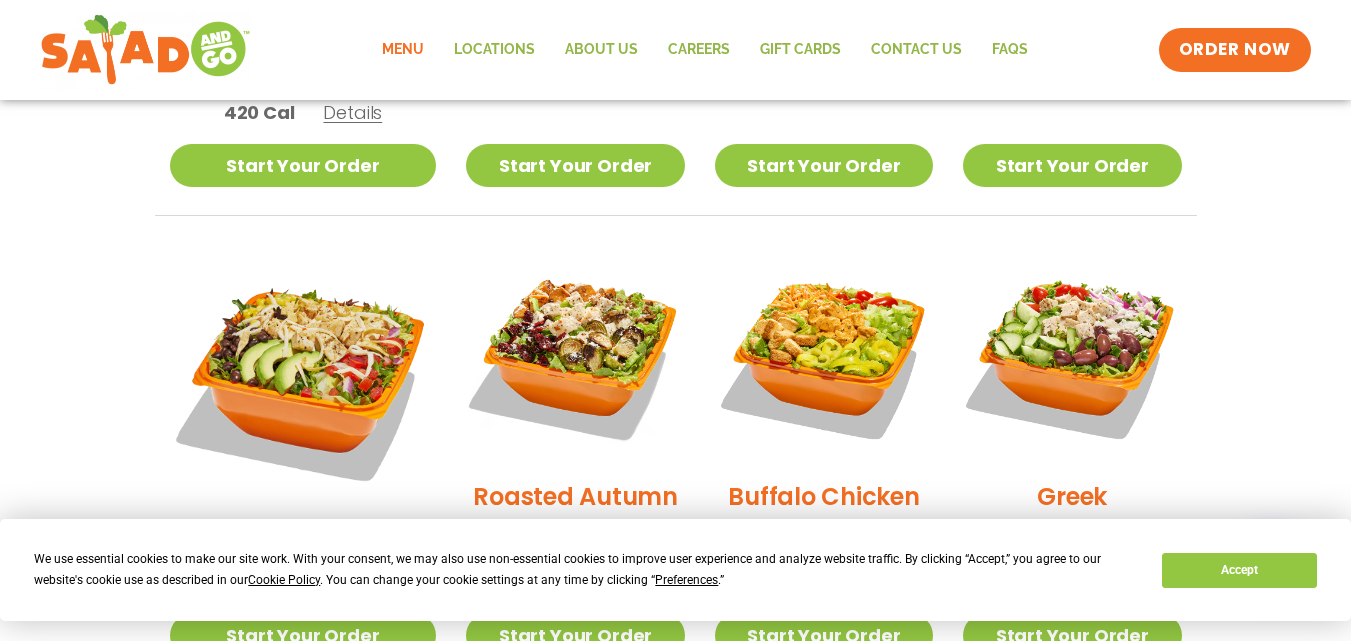 scroll, scrollTop: 939, scrollLeft: 0, axis: vertical 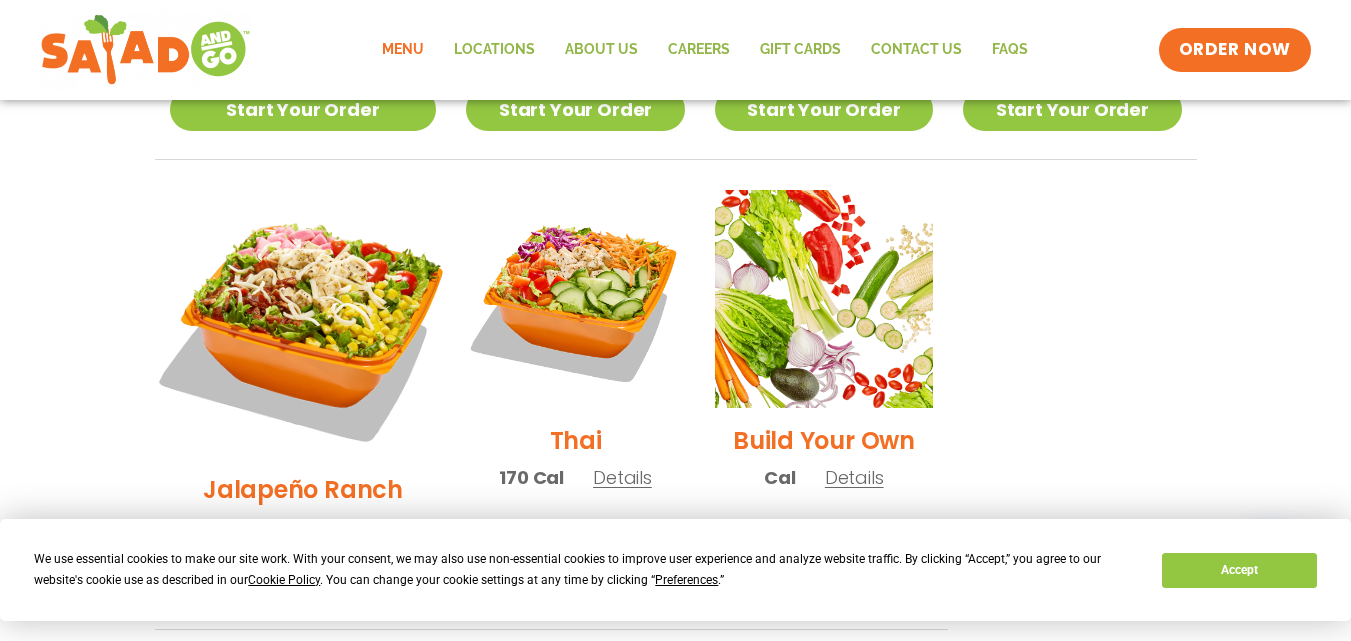 click at bounding box center (302, 323) 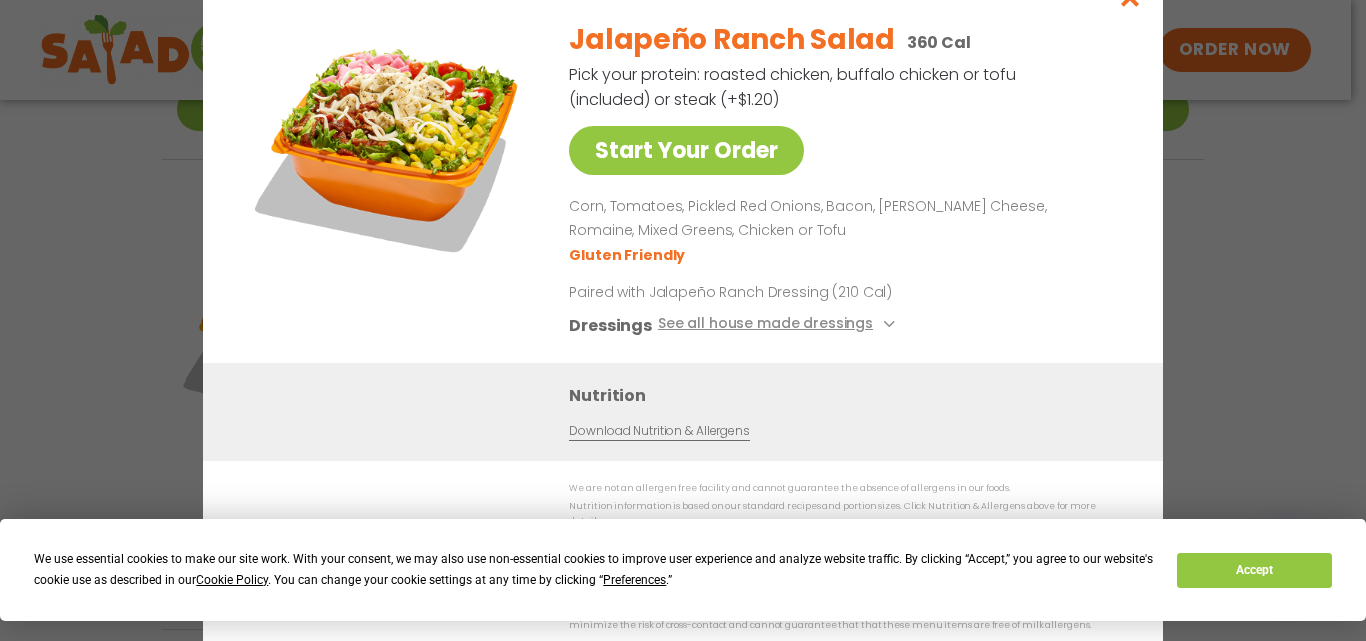 click on "Pick your protein: roasted chicken, buffalo chicken or tofu (included) or steak (+$1.20)" at bounding box center (794, 87) 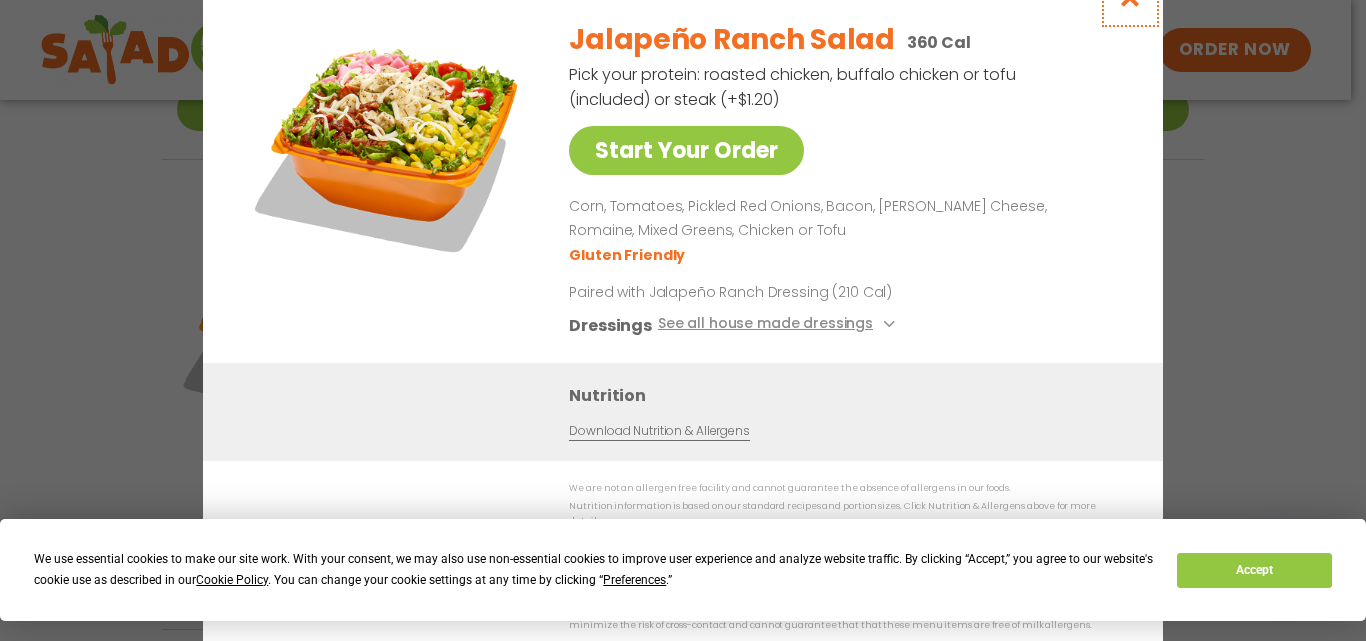 click at bounding box center [1130, -3] 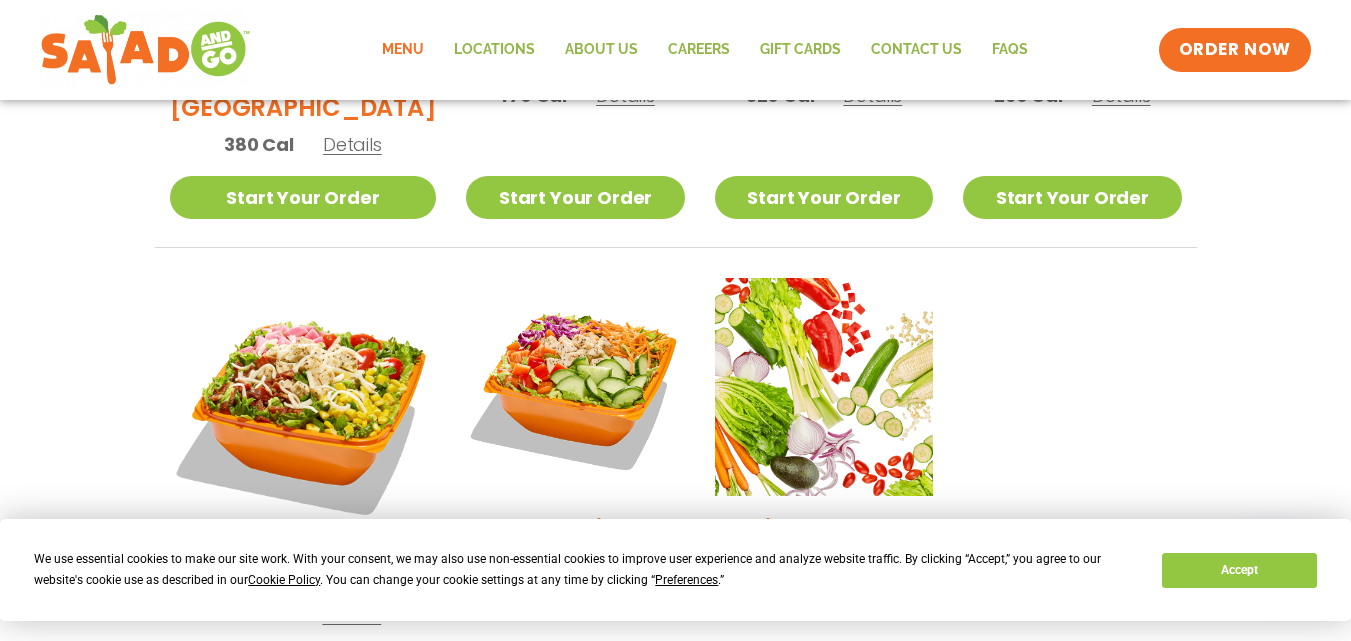 scroll, scrollTop: 1329, scrollLeft: 0, axis: vertical 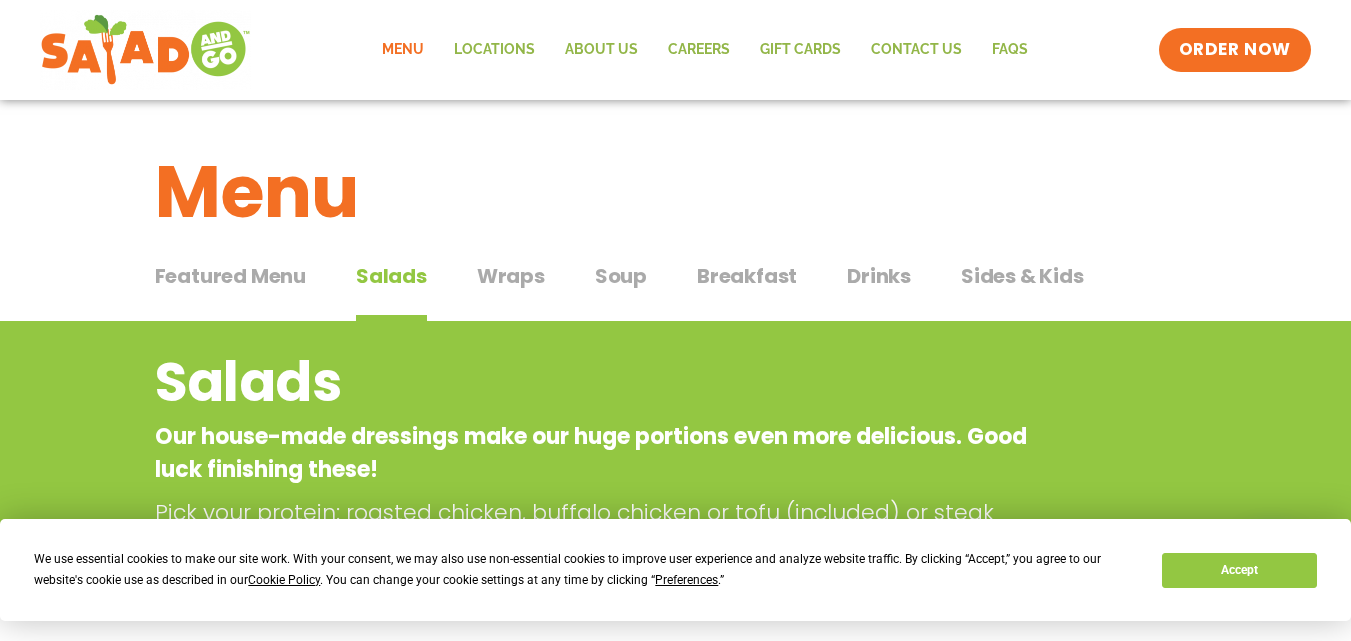click on "Wraps" at bounding box center (511, 276) 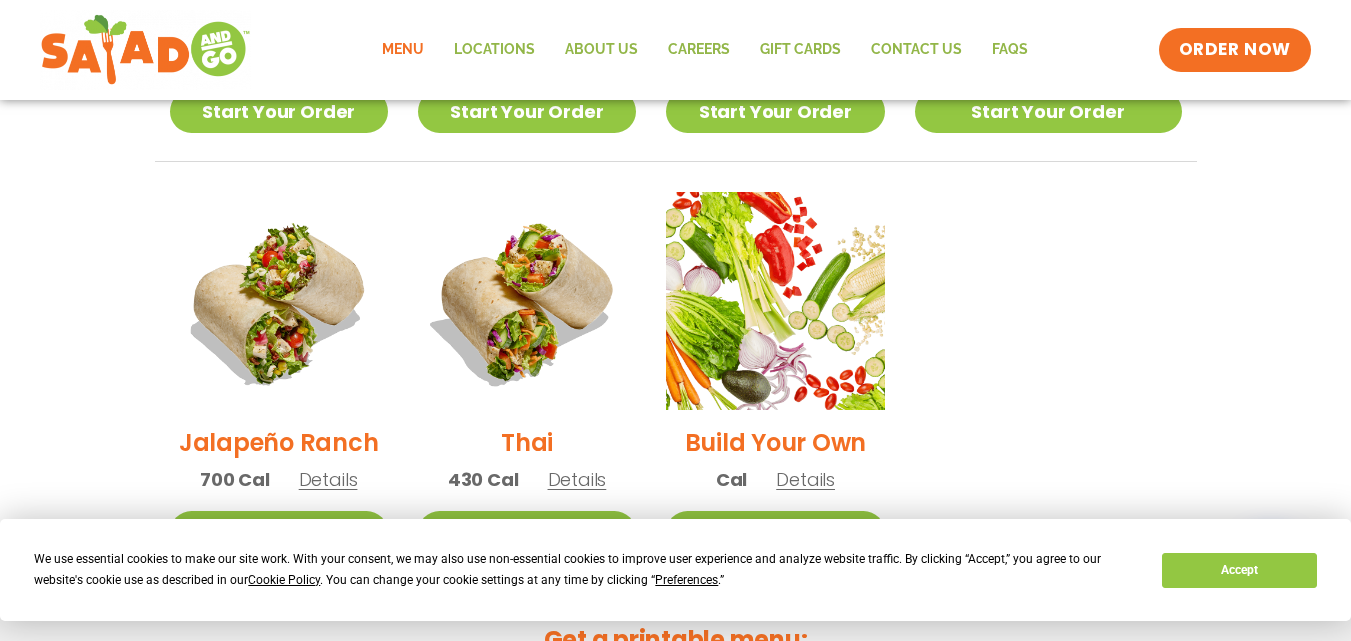scroll, scrollTop: 1375, scrollLeft: 0, axis: vertical 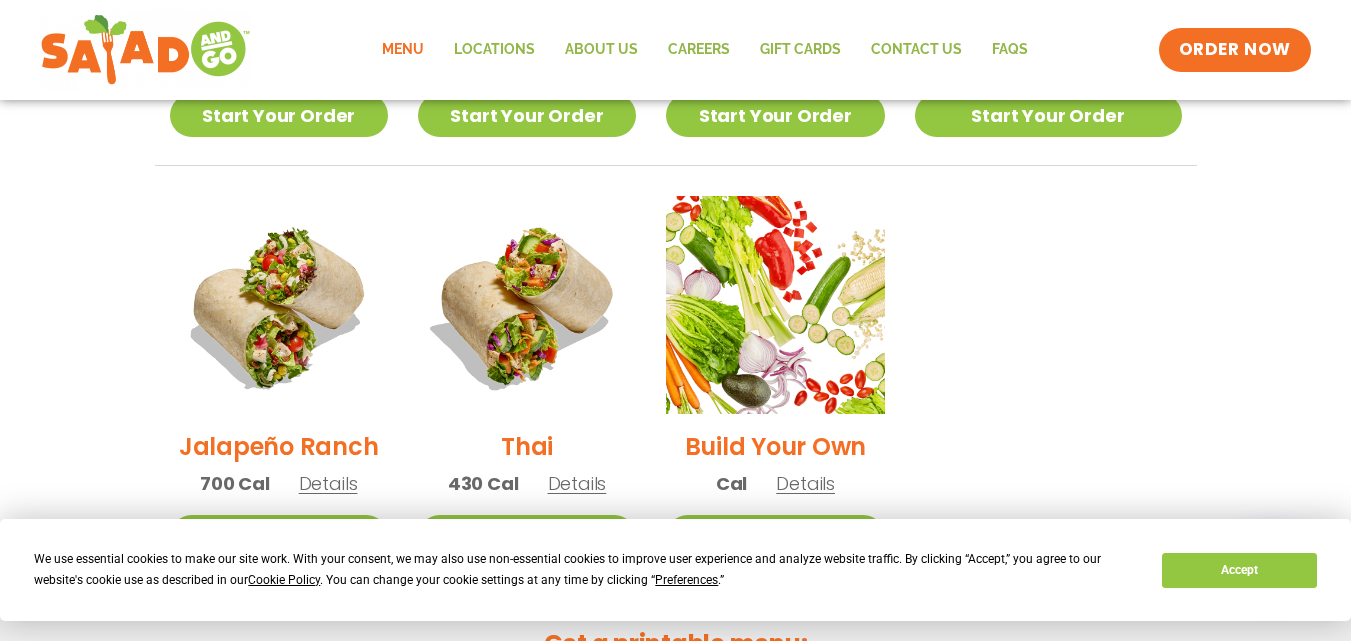 click on "Wraps Any salad can be a wrap, it’s menu magic. Pick your protein: roasted chicken, buffalo chicken or tofu (included) or steak (+$1.20)     Seasonal Tuscan Summer Wrap   780 Cal   Details   Start Your Order           Seasonal   Start Your Order Tuscan Summer Wrap  780 Cal  Pick your protein: roasted chicken, buffalo chicken or tofu (included) or steak (+$1.20)   Start Your Order SunDried Tomato Tapenade, Orecchiette Pasta, Cucumbers, Red Onion, Shredded Provolone, Arugula, Romaine, Choice of Protein Paired with Italian Vinaigrette (270 Cal) Dressings   See all house made dressings    Italian Vinaigrette   Balsamic Vinaigrette GF DF V   BBQ Ranch [PERSON_NAME] GF   Creamy Blue Cheese GF   Creamy Greek GF   Jalapeño Ranch GF   Ranch GF   Thai Peanut GF DF Nutrition   Download Nutrition & Allergens We are not an allergen free facility and cannot guarantee the absence of allergens in our foods. Gluten Friendly (GF) Dairy Friendly (DF)   Fajita   670 Cal   Details   Start Your Order           Start Your Order" at bounding box center [675, -234] 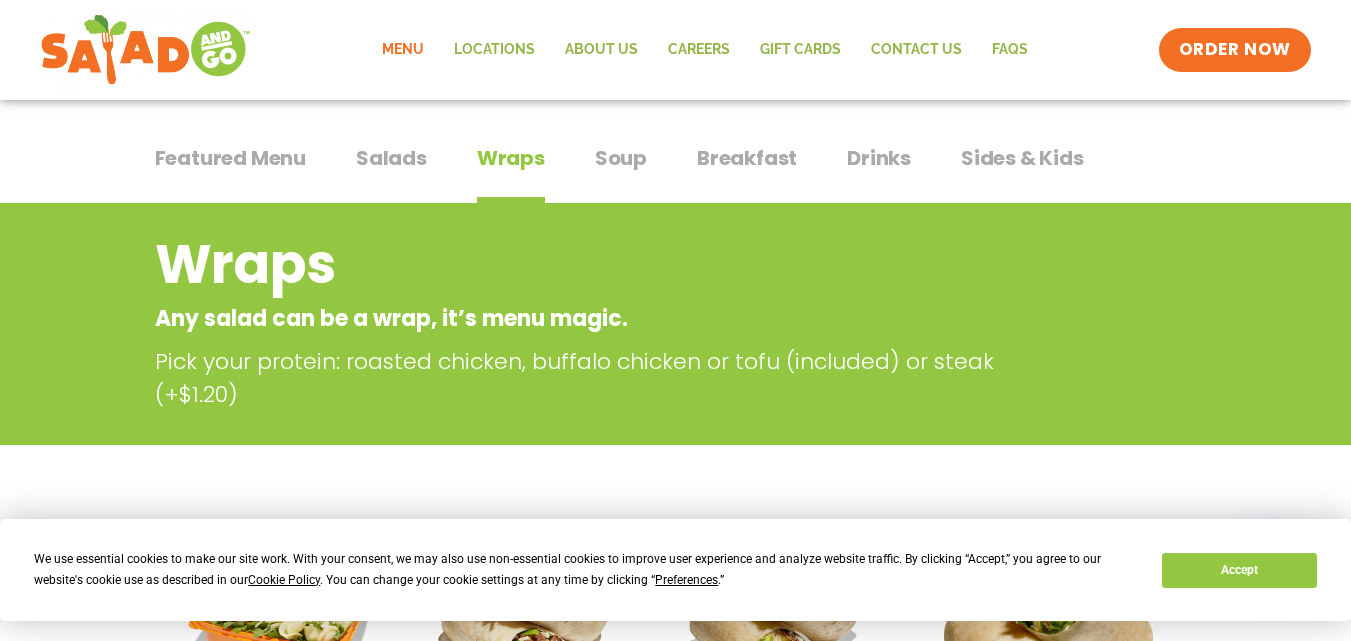 scroll, scrollTop: 0, scrollLeft: 0, axis: both 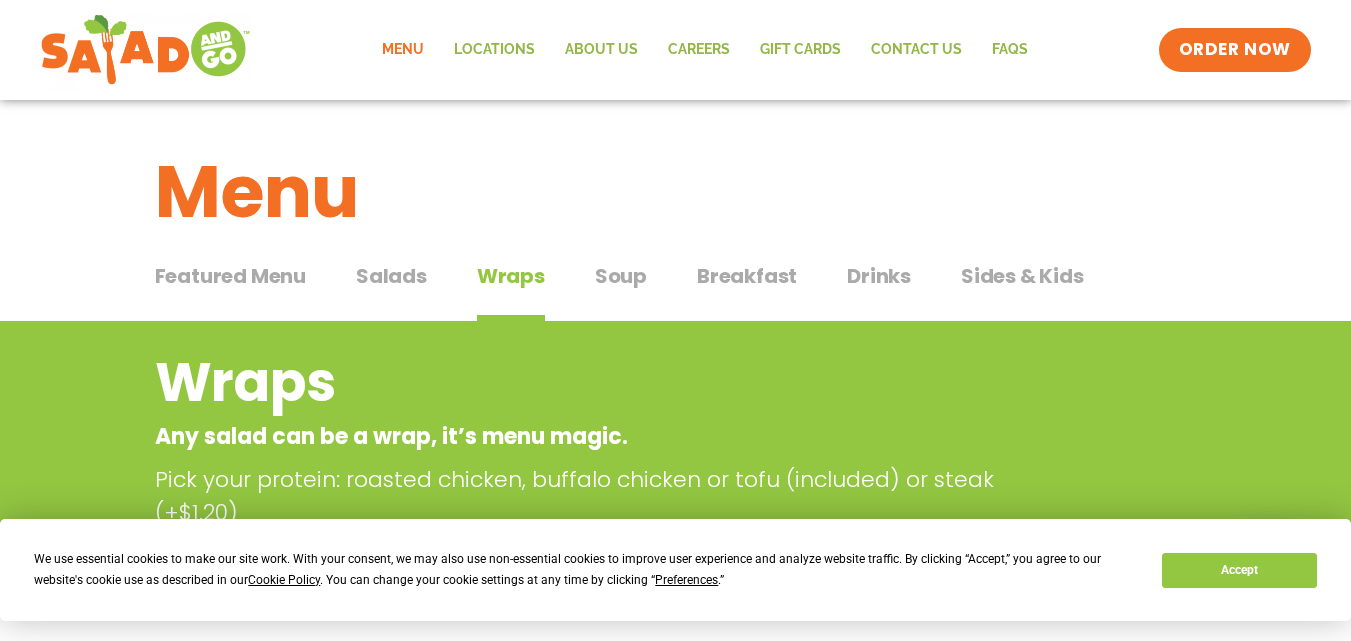 click on "Soup" at bounding box center [621, 276] 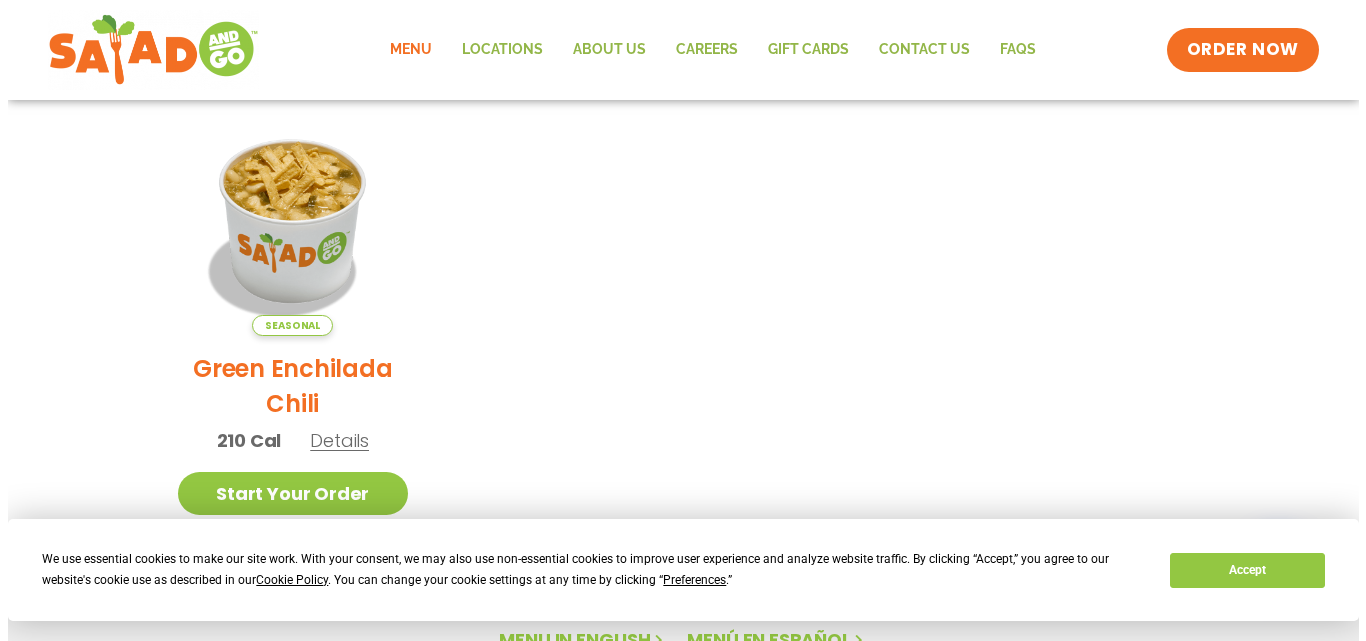 scroll, scrollTop: 598, scrollLeft: 0, axis: vertical 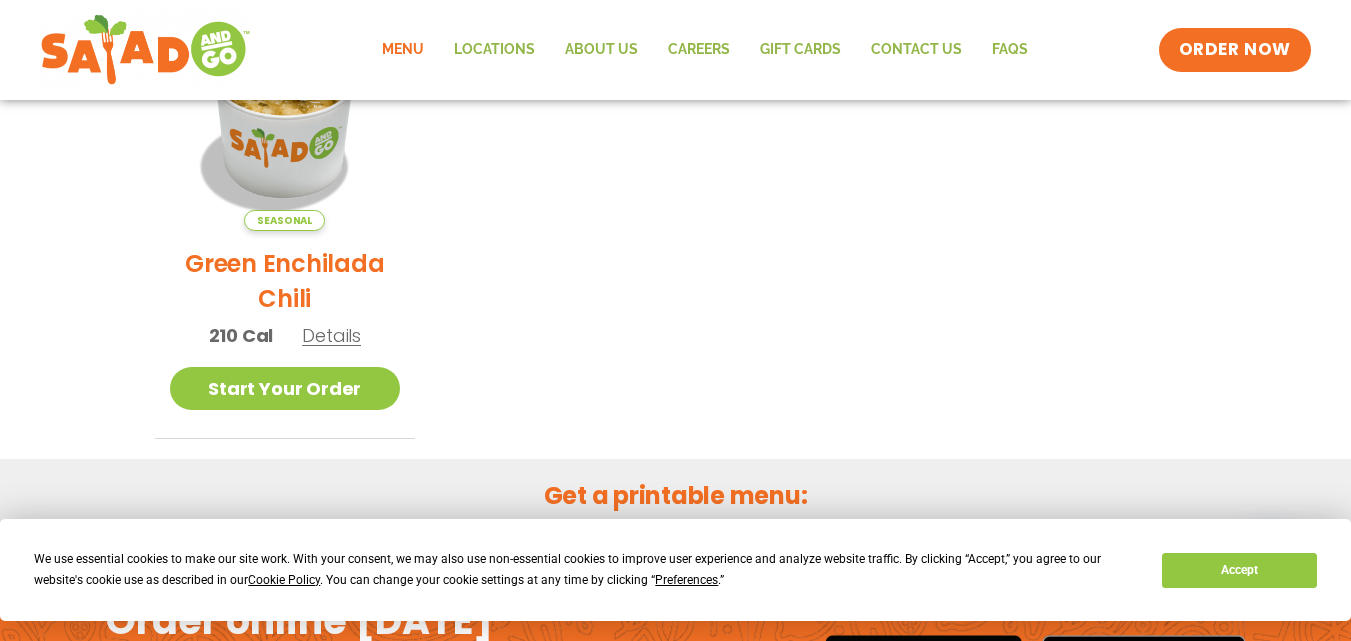click on "Details" at bounding box center [331, 335] 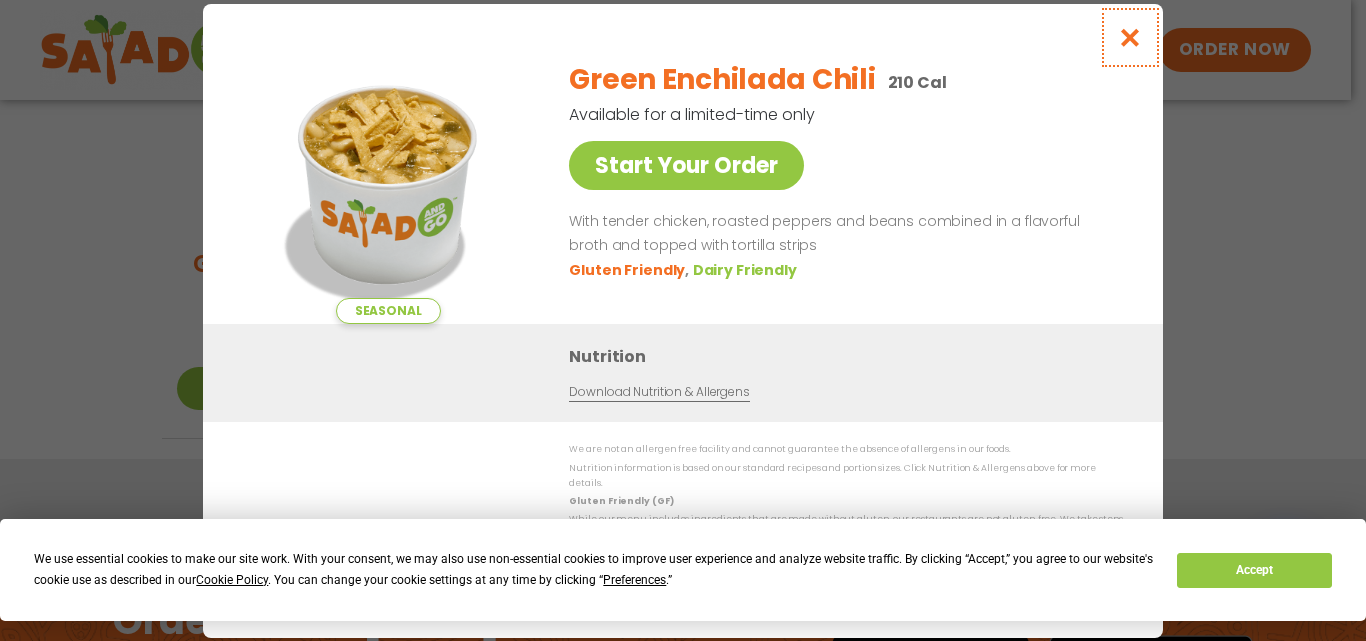 click at bounding box center (1130, 37) 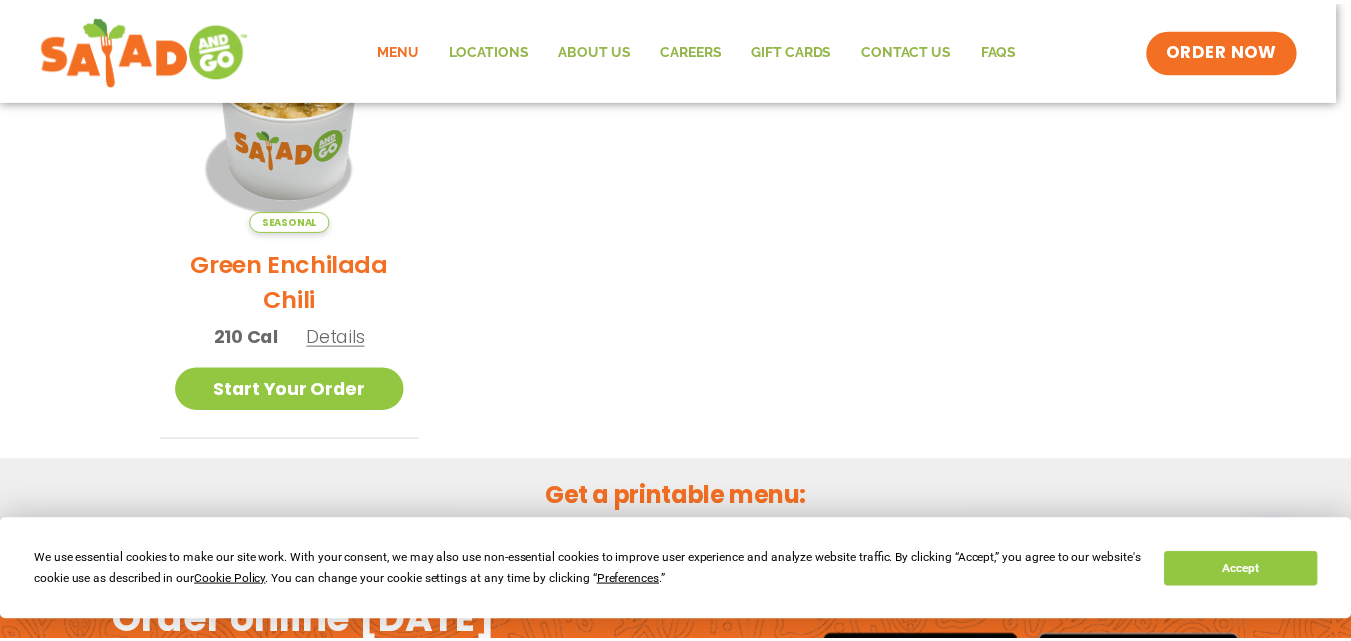 scroll, scrollTop: 396, scrollLeft: 0, axis: vertical 